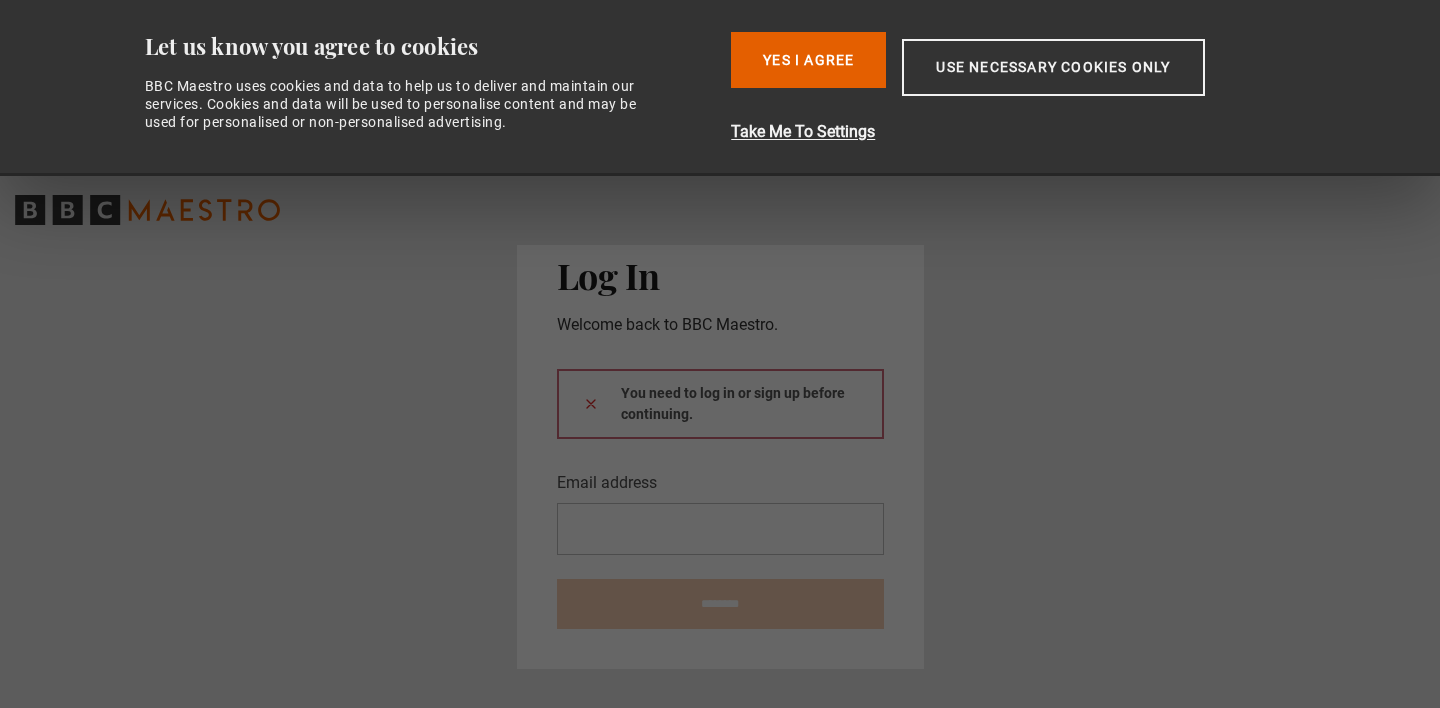scroll, scrollTop: 0, scrollLeft: 0, axis: both 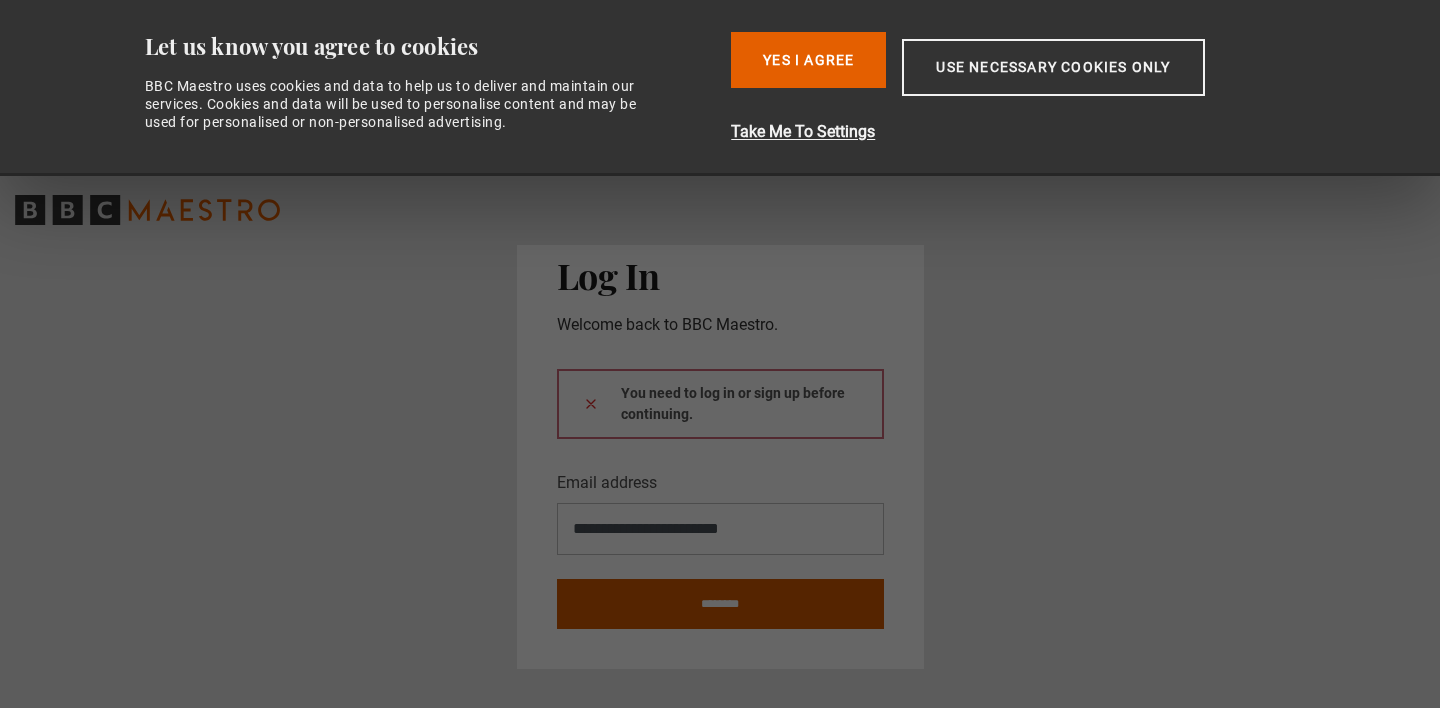 click on "********" at bounding box center [720, 604] 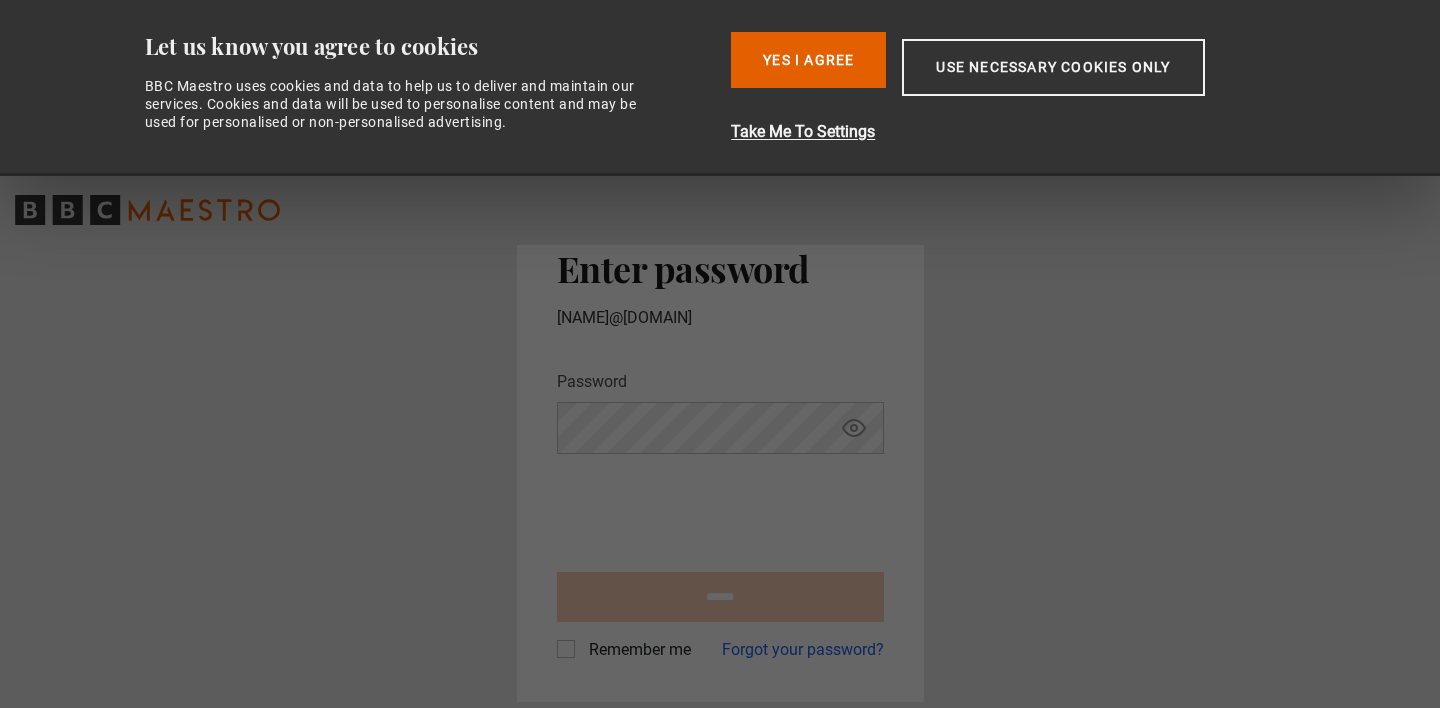 scroll, scrollTop: 0, scrollLeft: 0, axis: both 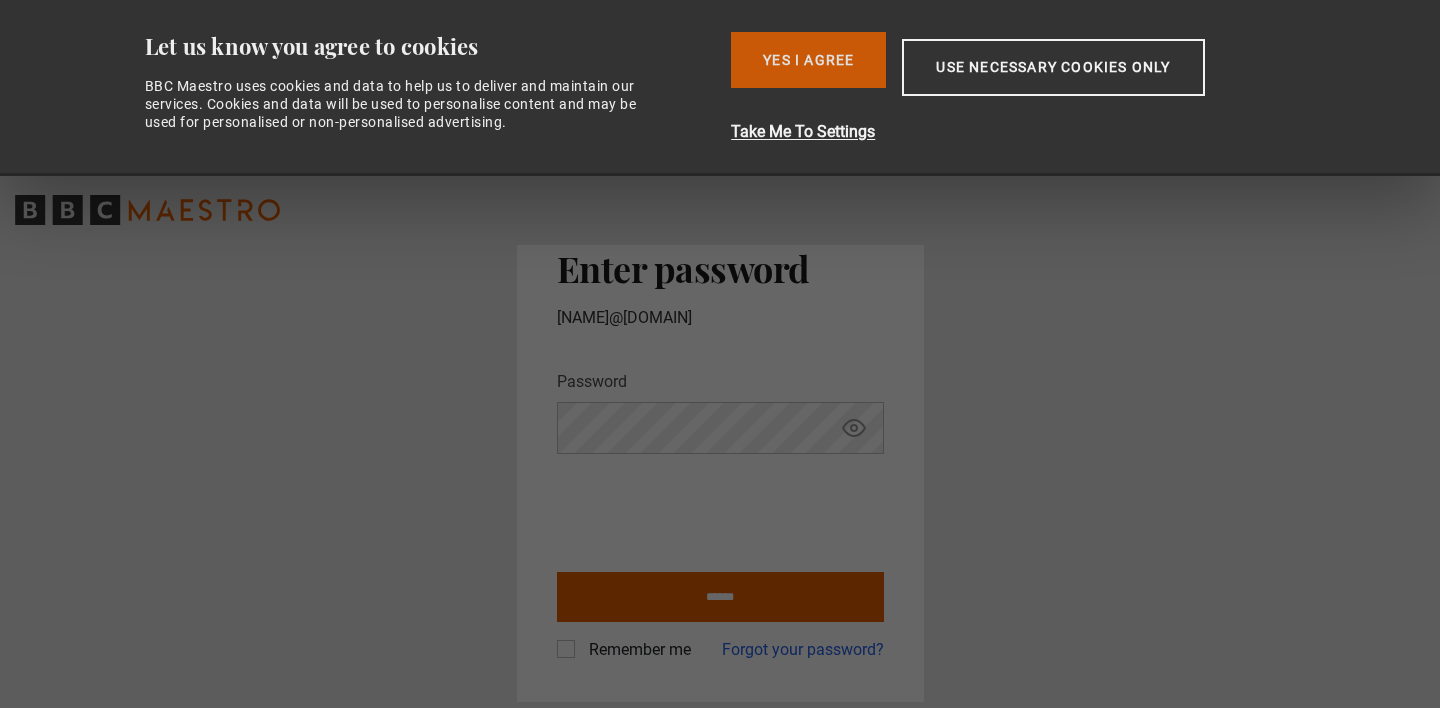 click on "Yes I Agree" at bounding box center (808, 60) 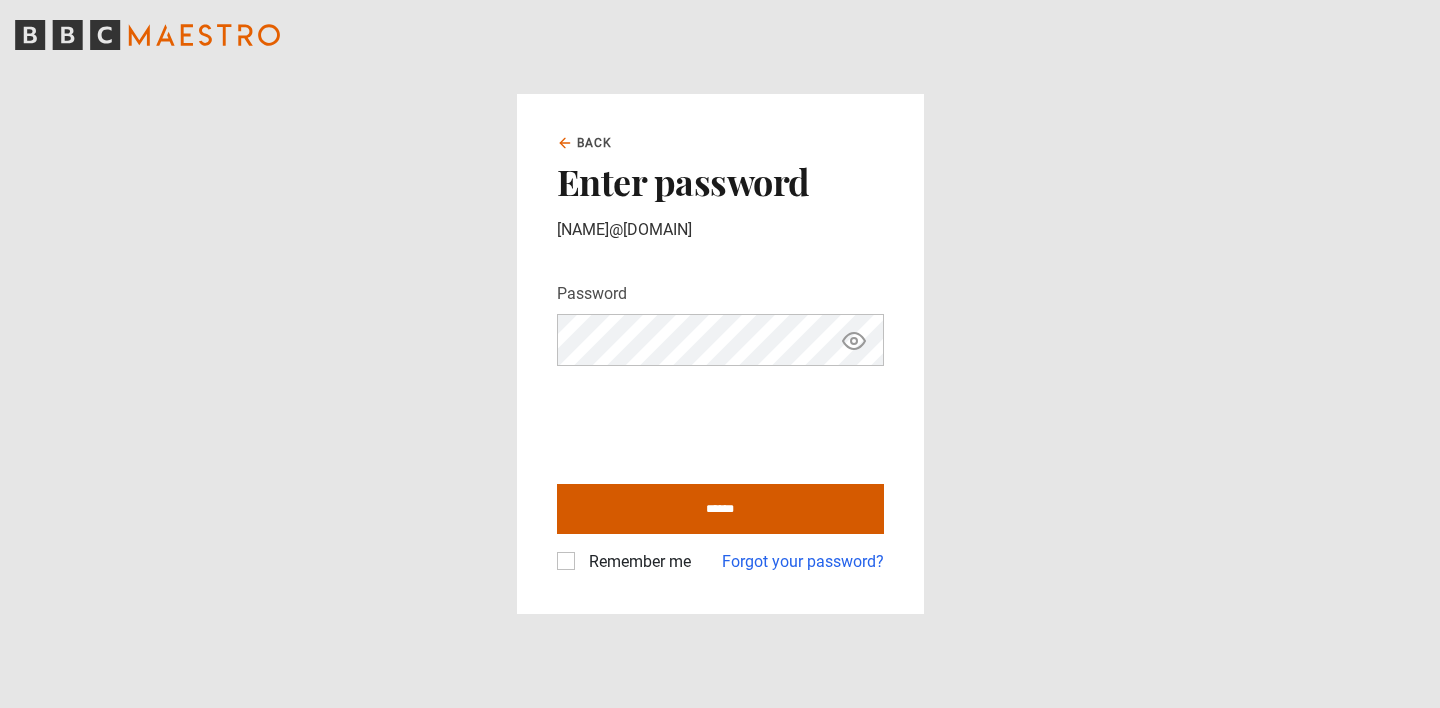 click on "******" at bounding box center (720, 509) 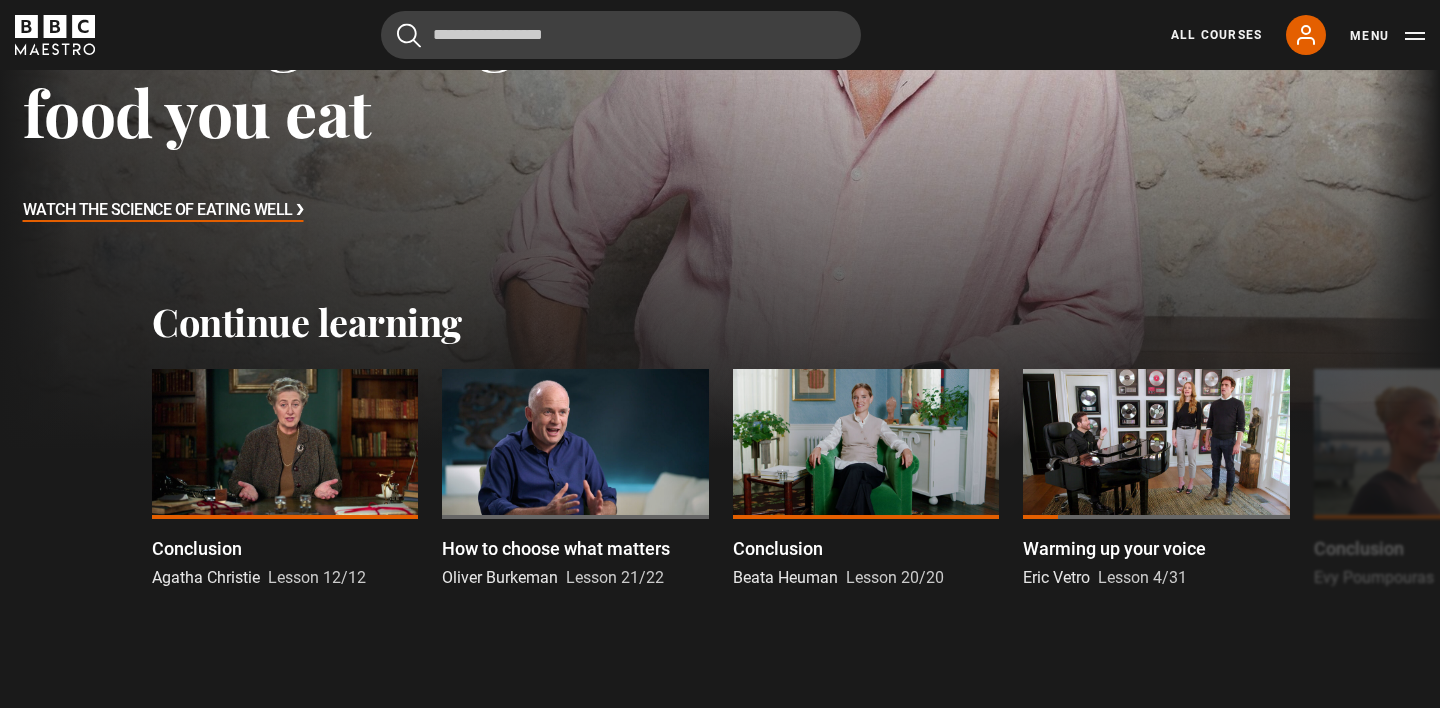 scroll, scrollTop: 421, scrollLeft: 0, axis: vertical 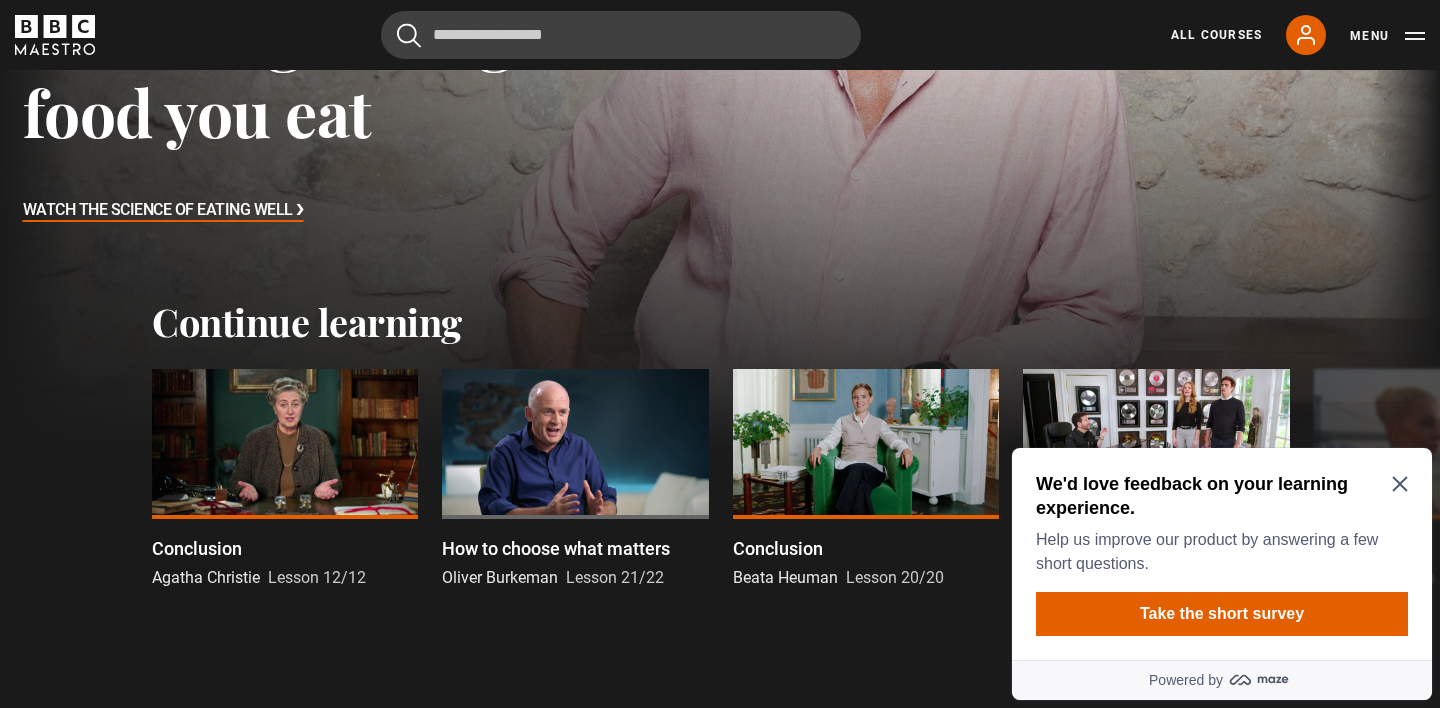 click 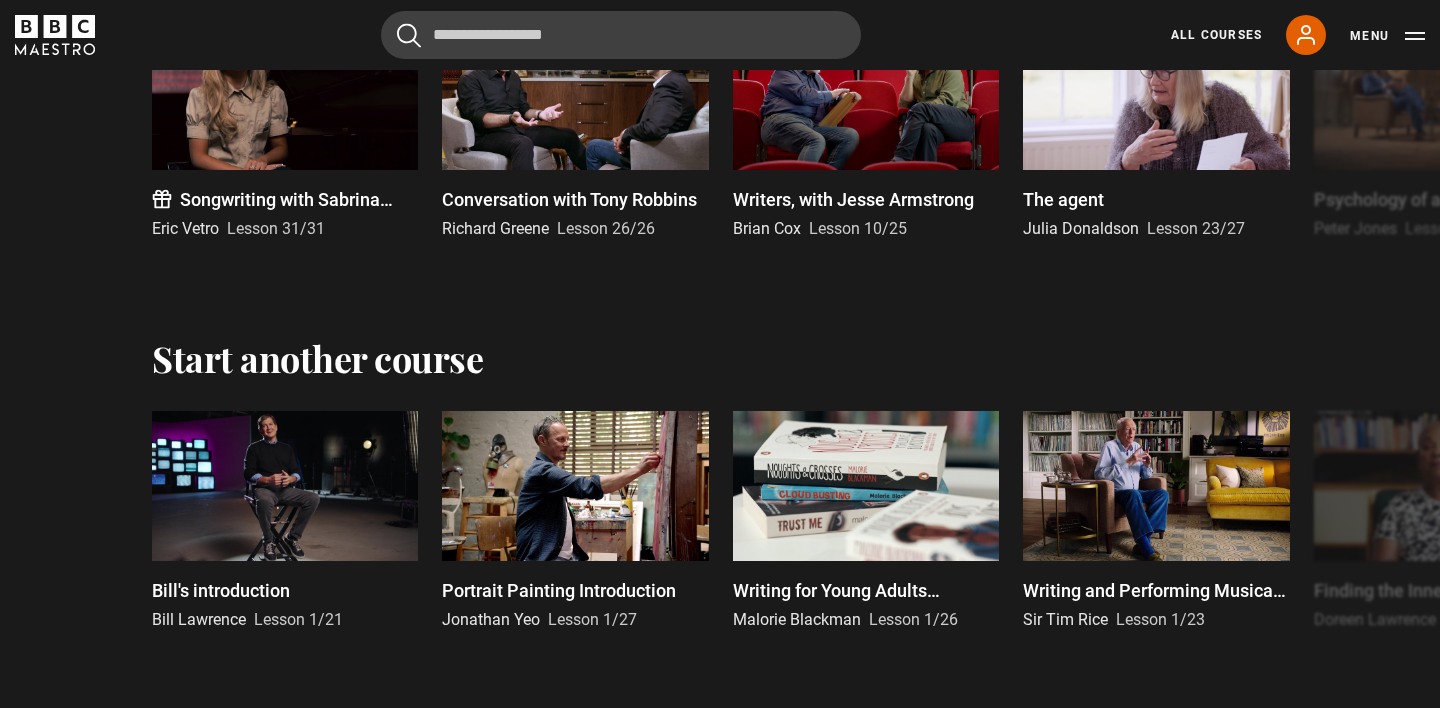 scroll, scrollTop: 4476, scrollLeft: 0, axis: vertical 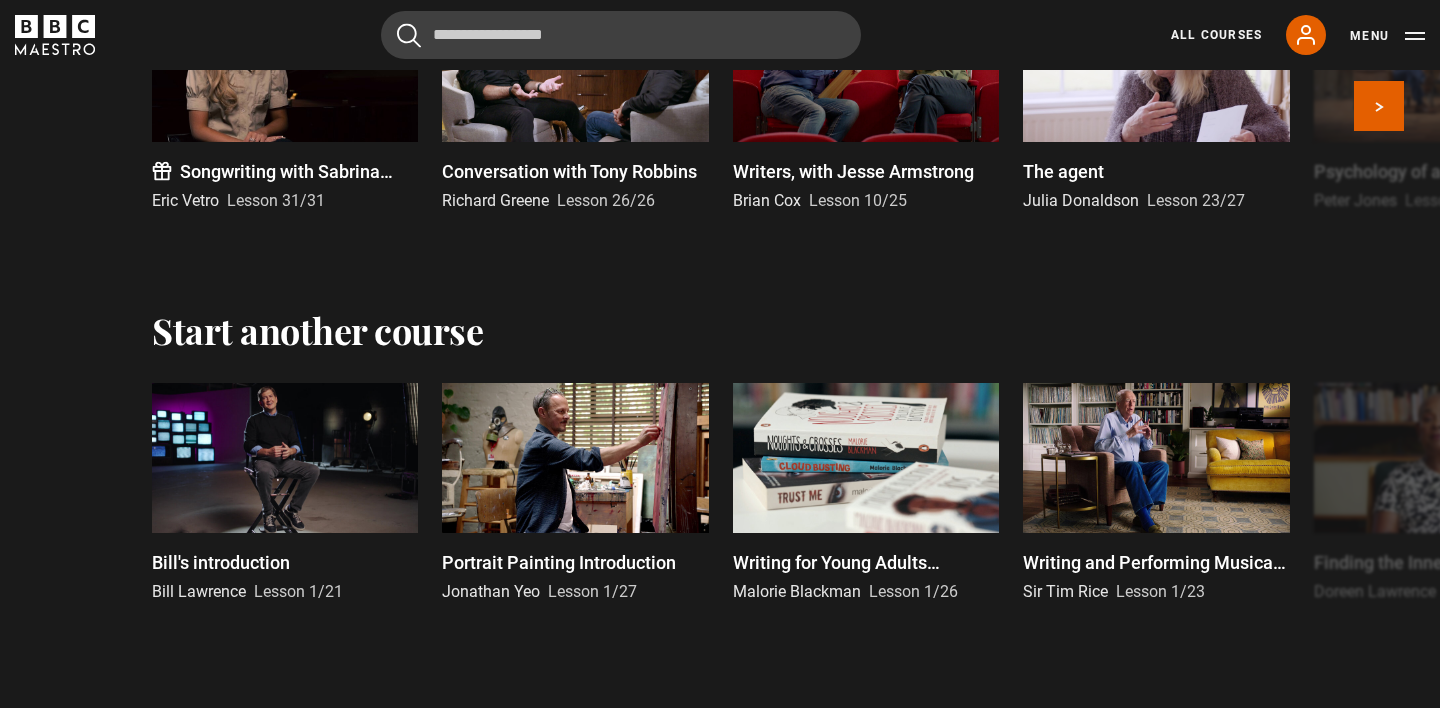 click on "Eric Vetro" at bounding box center [185, 200] 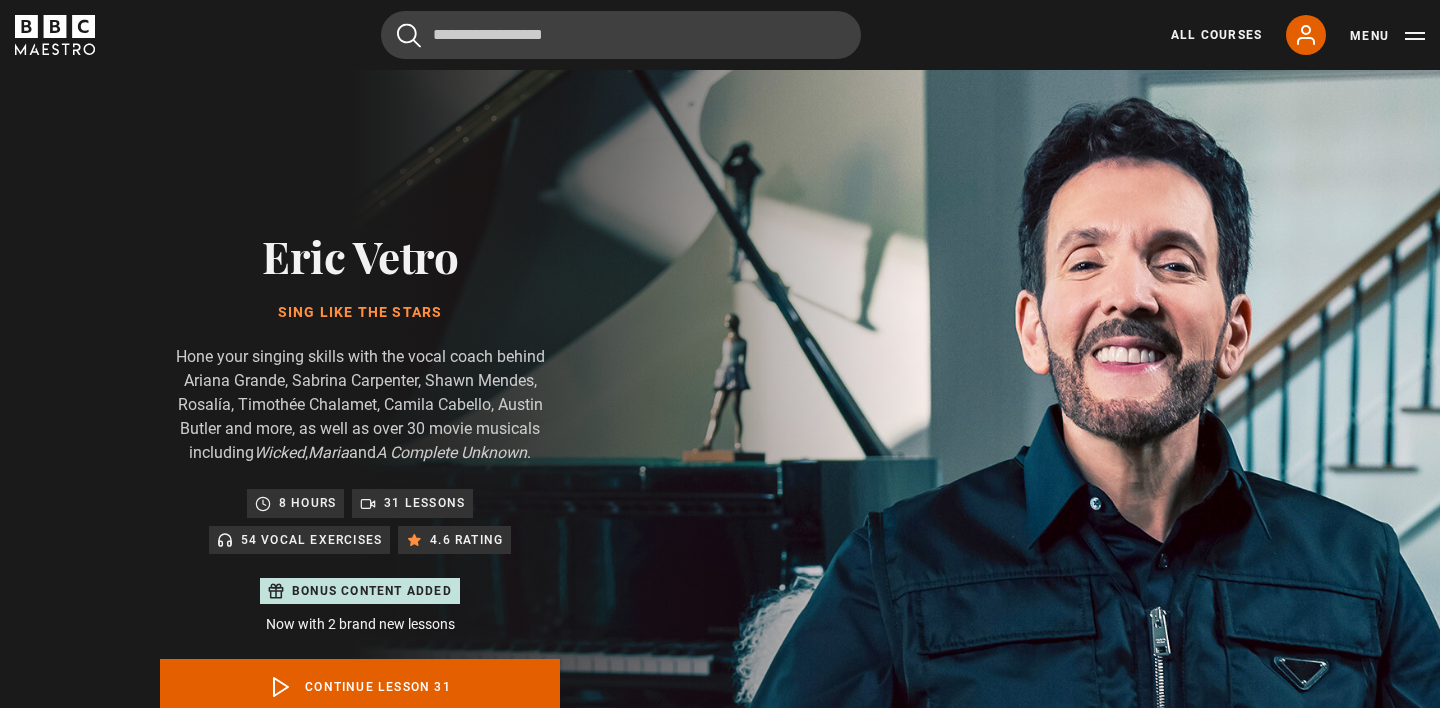 scroll, scrollTop: 957, scrollLeft: 0, axis: vertical 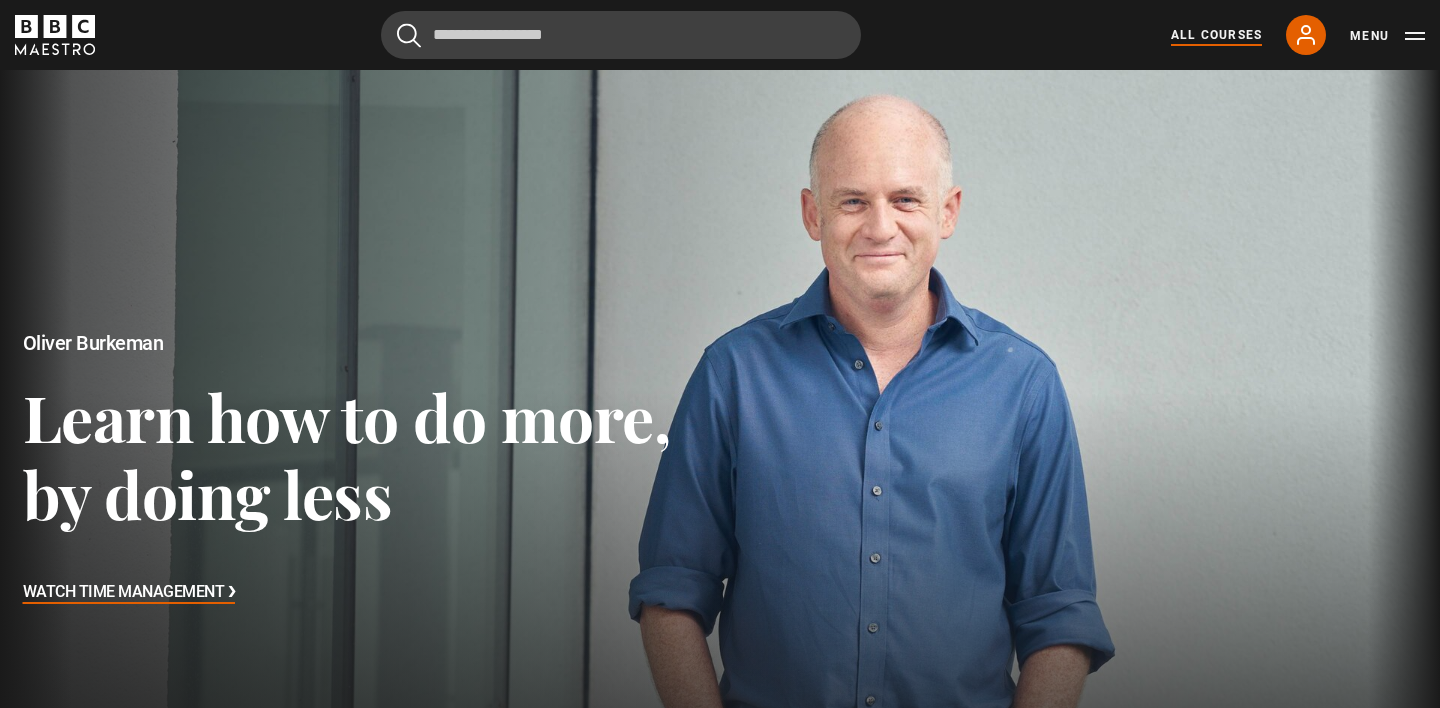 click on "All Courses" at bounding box center (1216, 35) 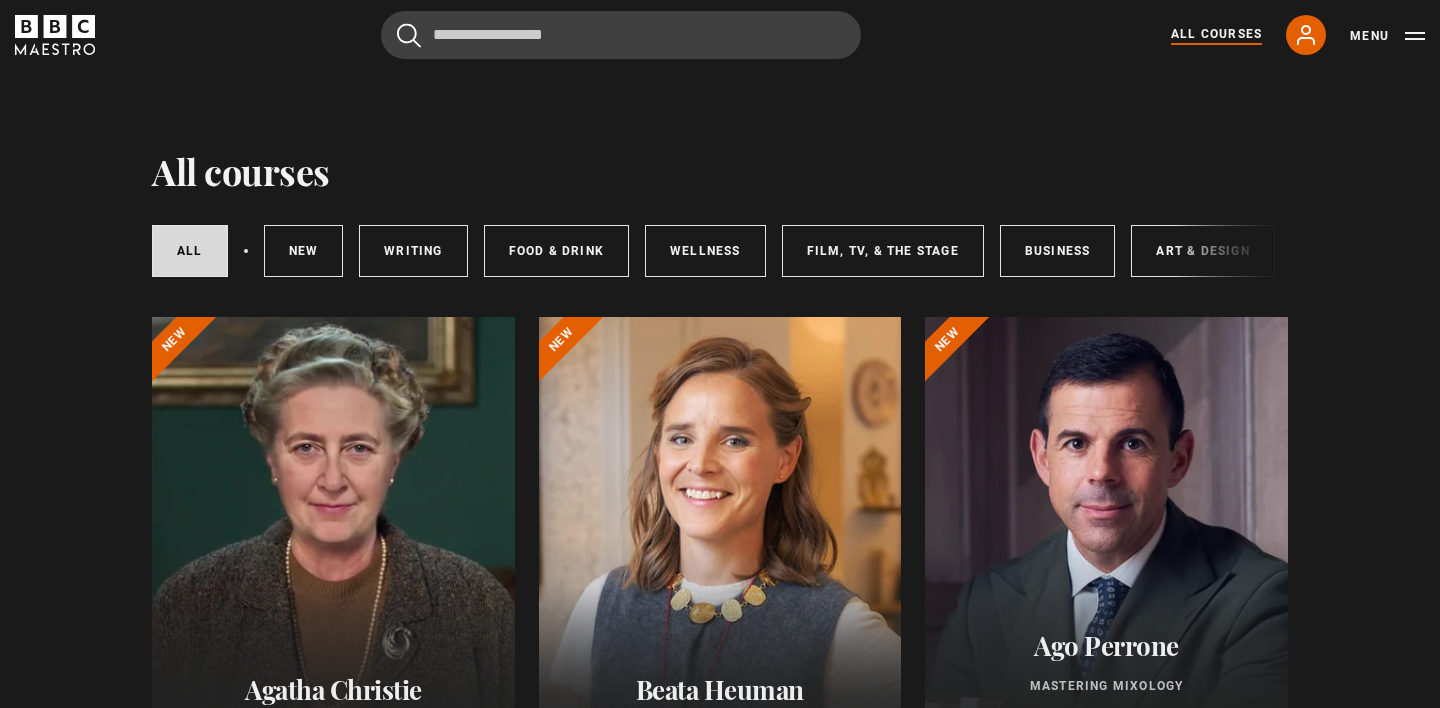 scroll, scrollTop: 0, scrollLeft: 0, axis: both 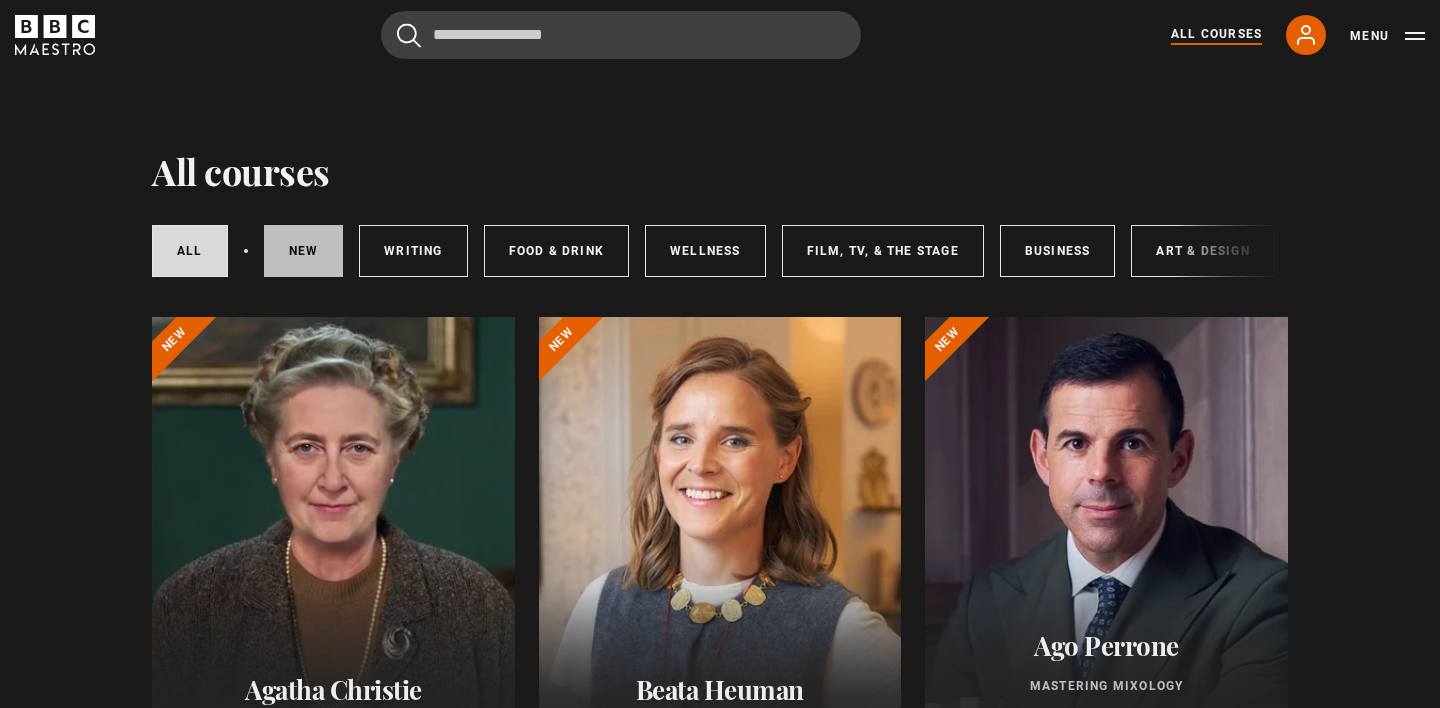 click on "New courses" at bounding box center [304, 251] 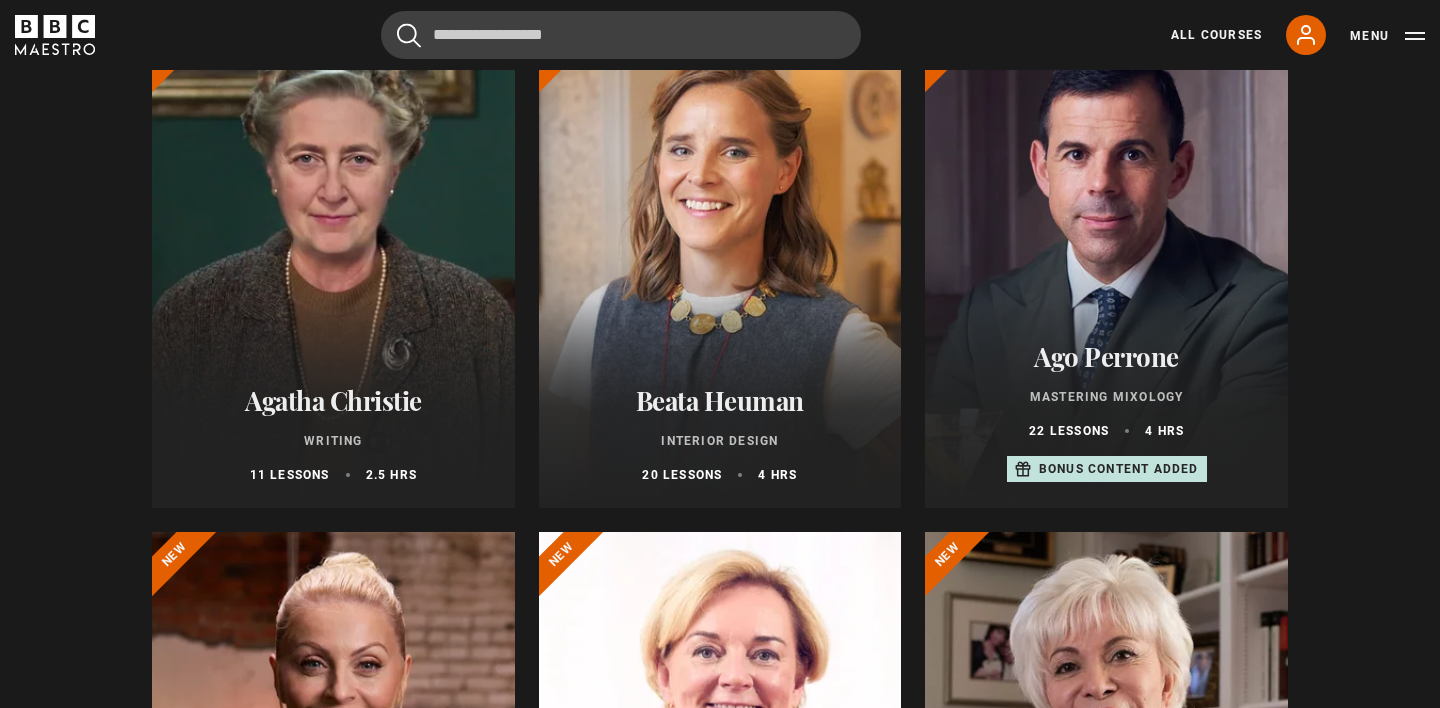 scroll, scrollTop: 289, scrollLeft: 0, axis: vertical 